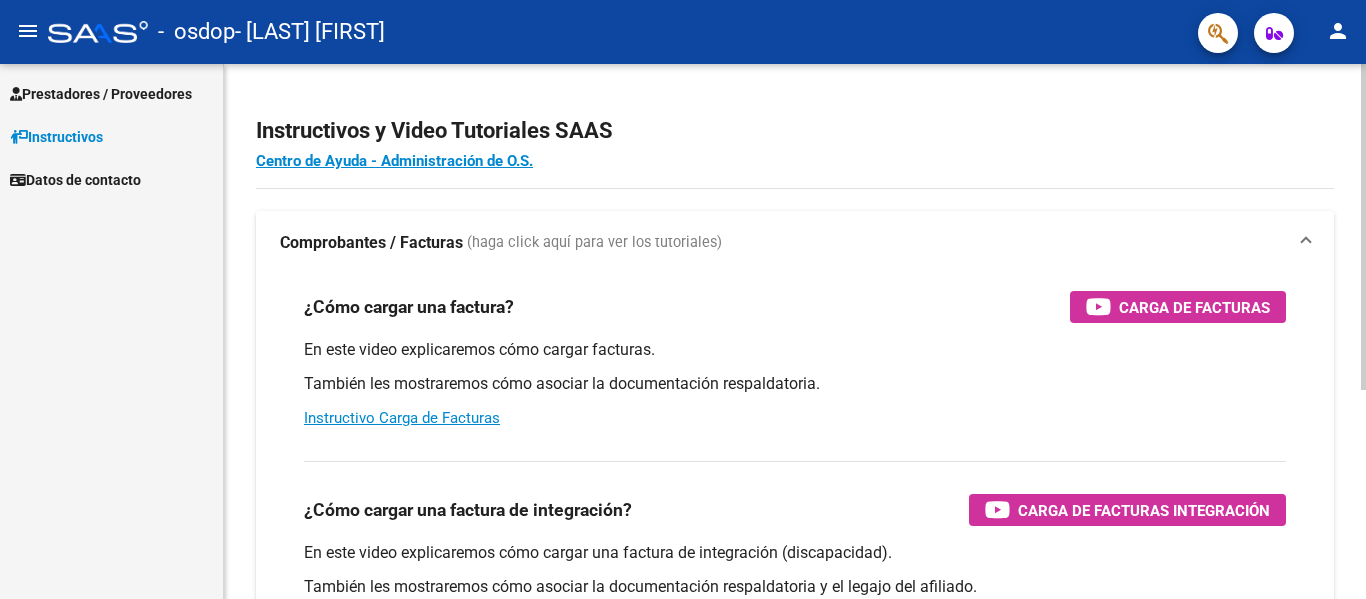 scroll, scrollTop: 0, scrollLeft: 0, axis: both 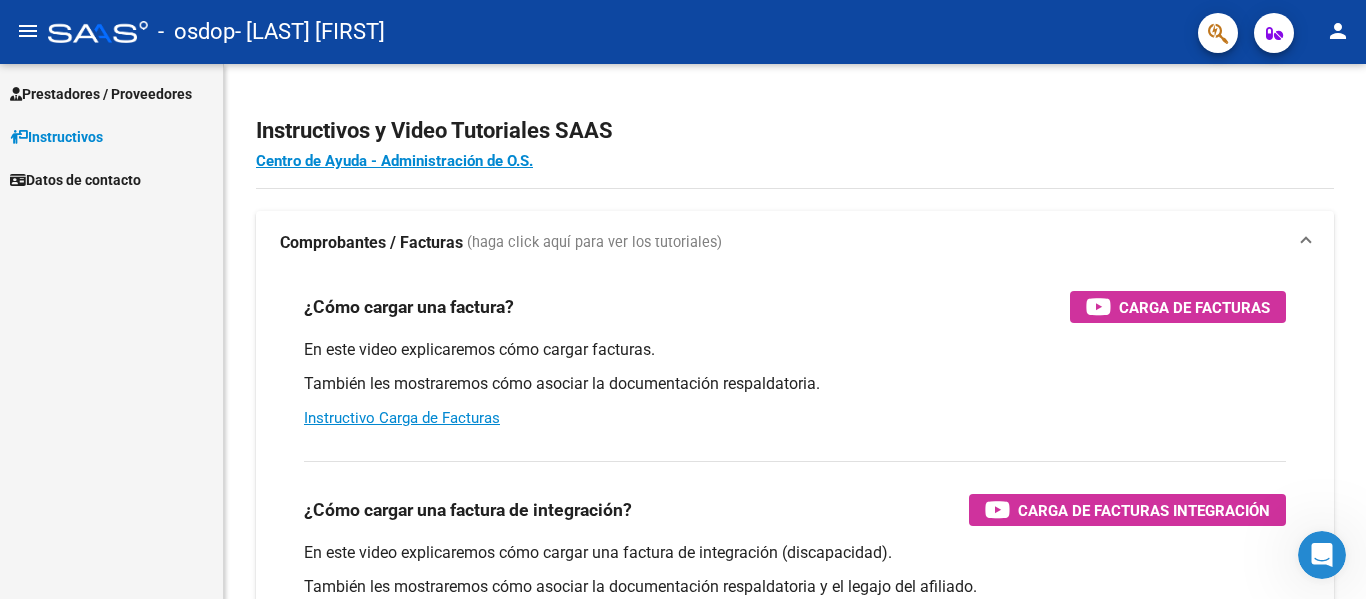 click on "Prestadores / Proveedores" at bounding box center [111, 93] 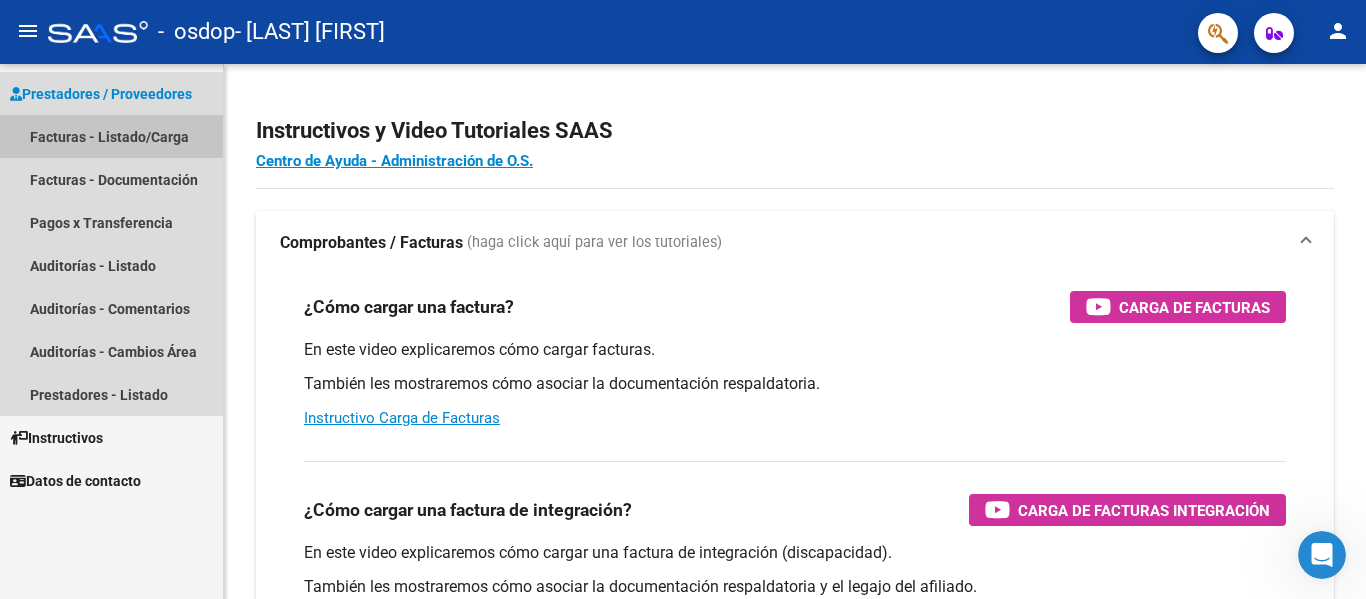 click on "Facturas - Listado/Carga" at bounding box center (111, 136) 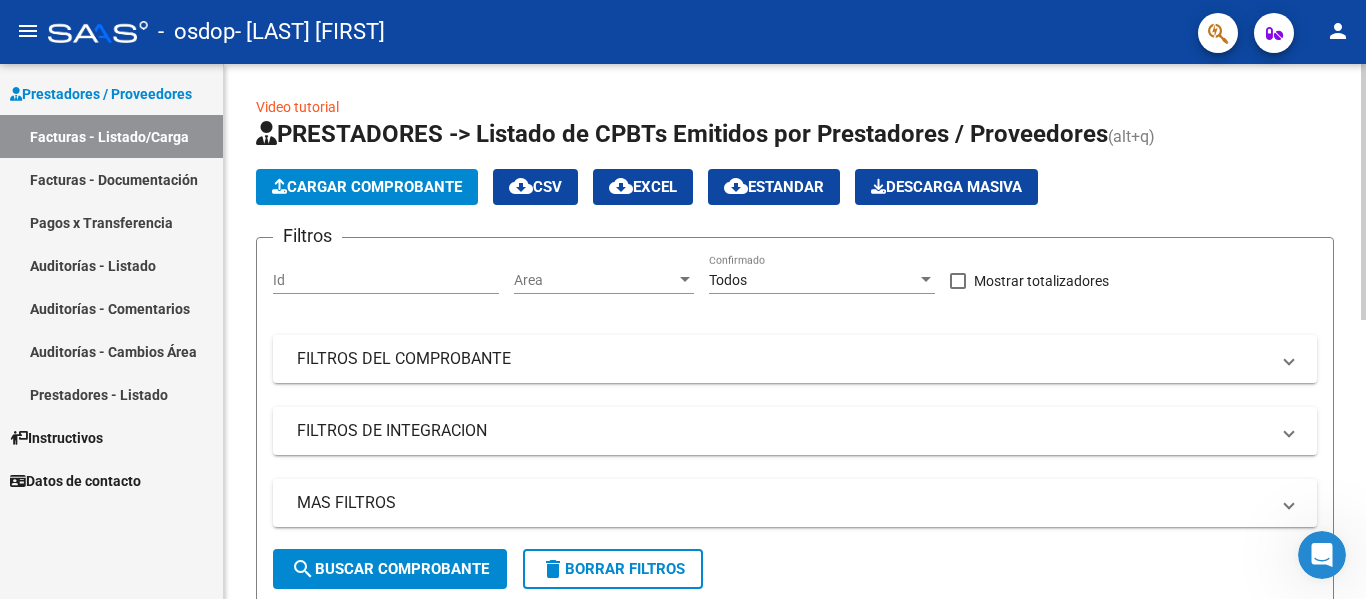 click on "Id" at bounding box center [386, 280] 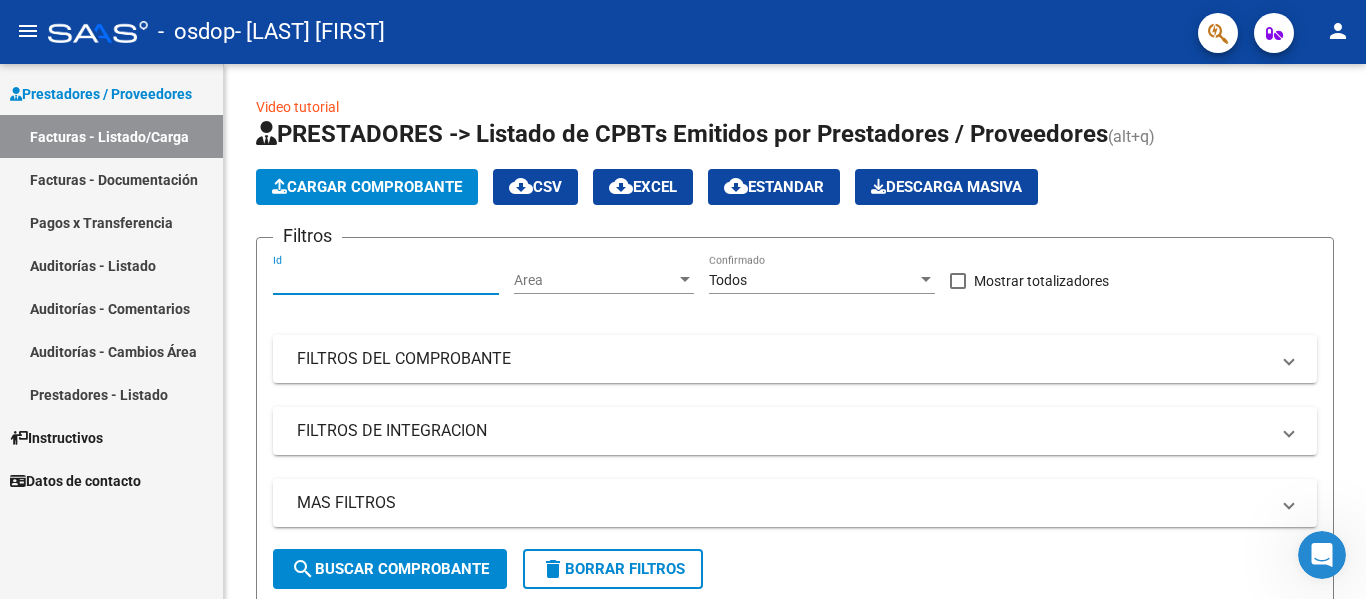 click on "Facturas - Documentación" at bounding box center [111, 179] 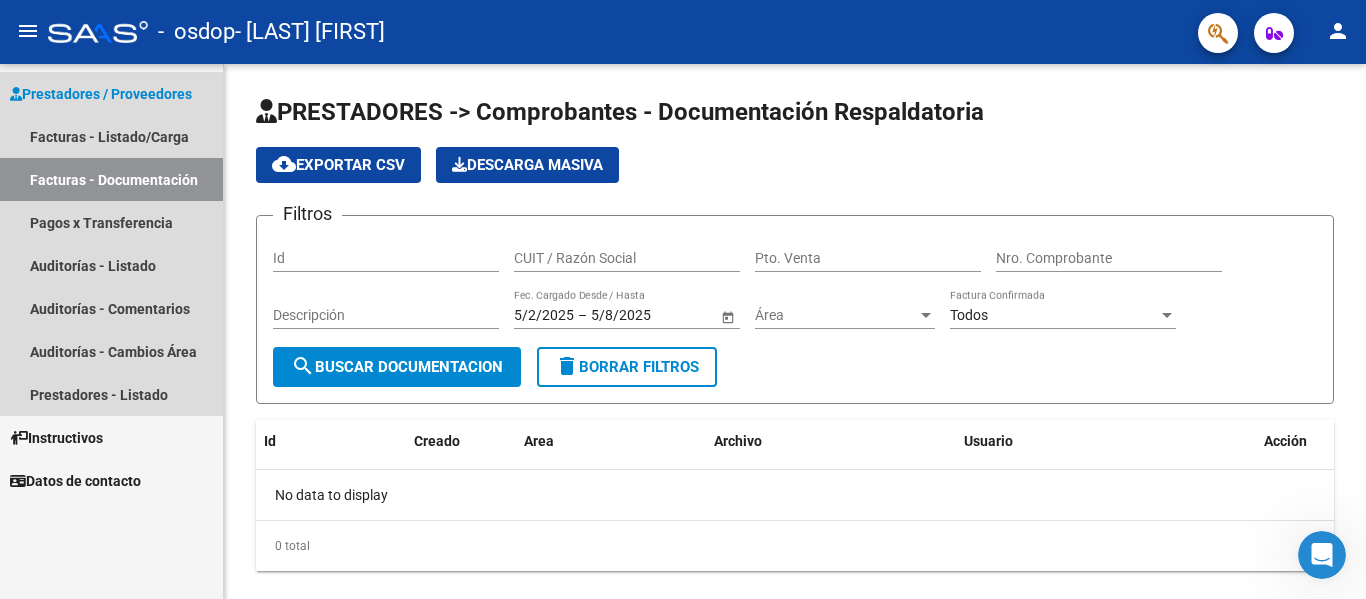 click on "Prestadores / Proveedores" at bounding box center [101, 94] 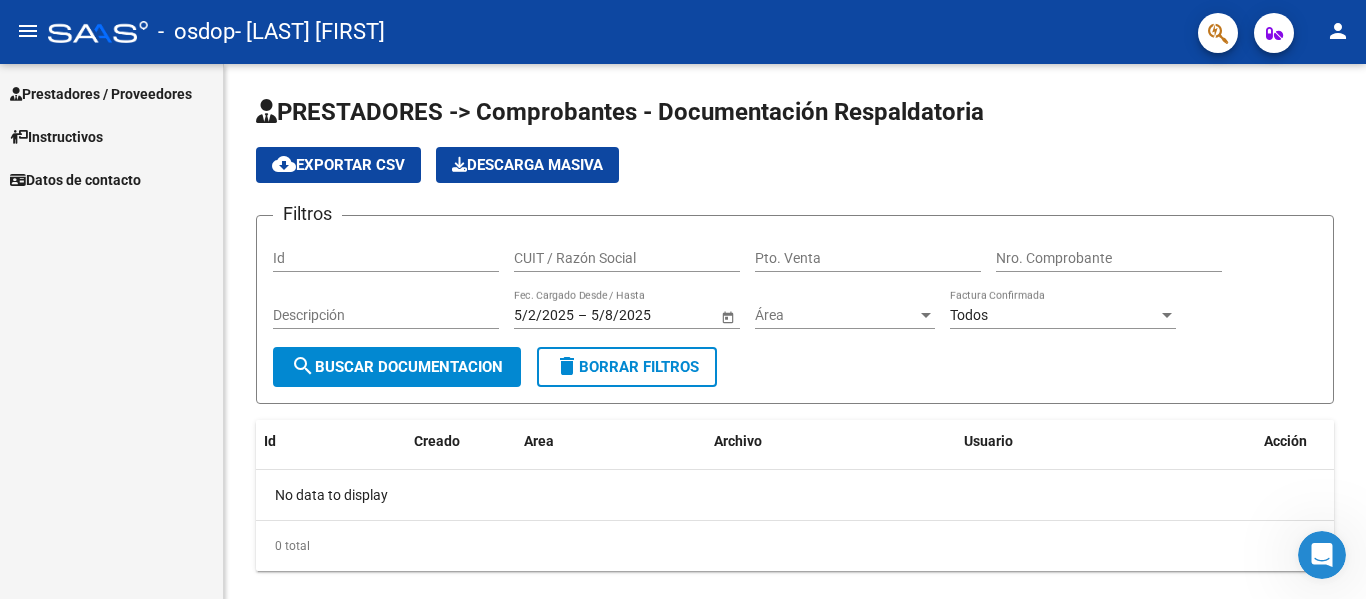 click on "Instructivos" at bounding box center (56, 137) 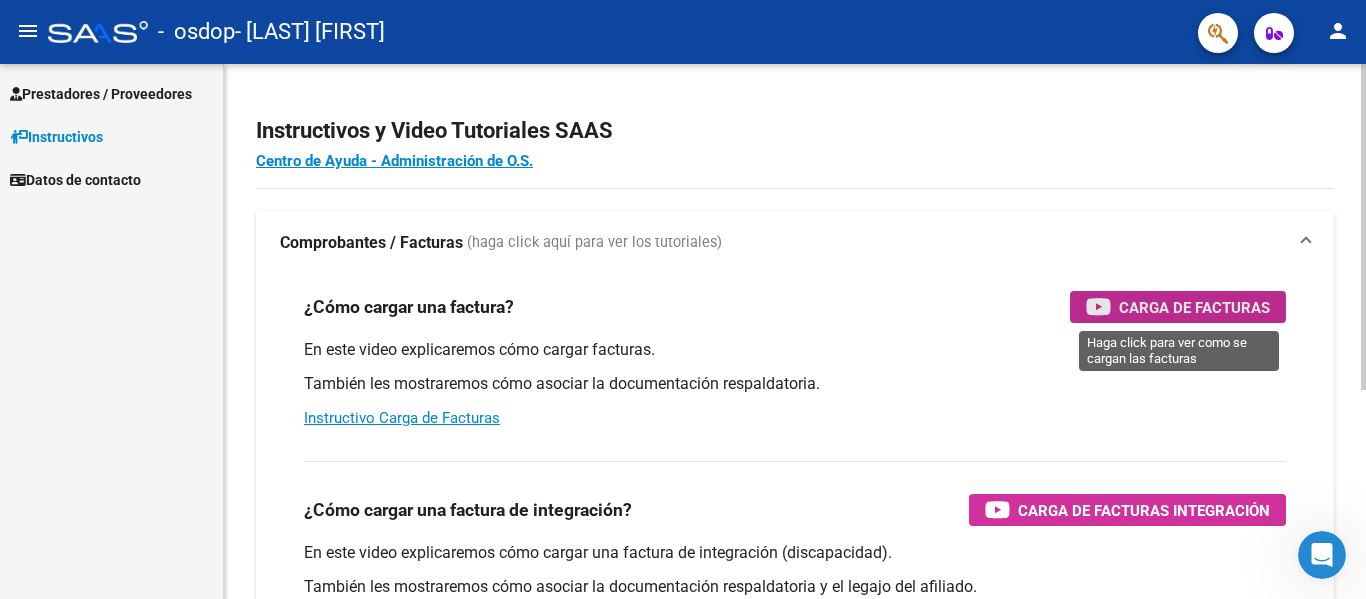 click on "Carga de Facturas" at bounding box center [1194, 307] 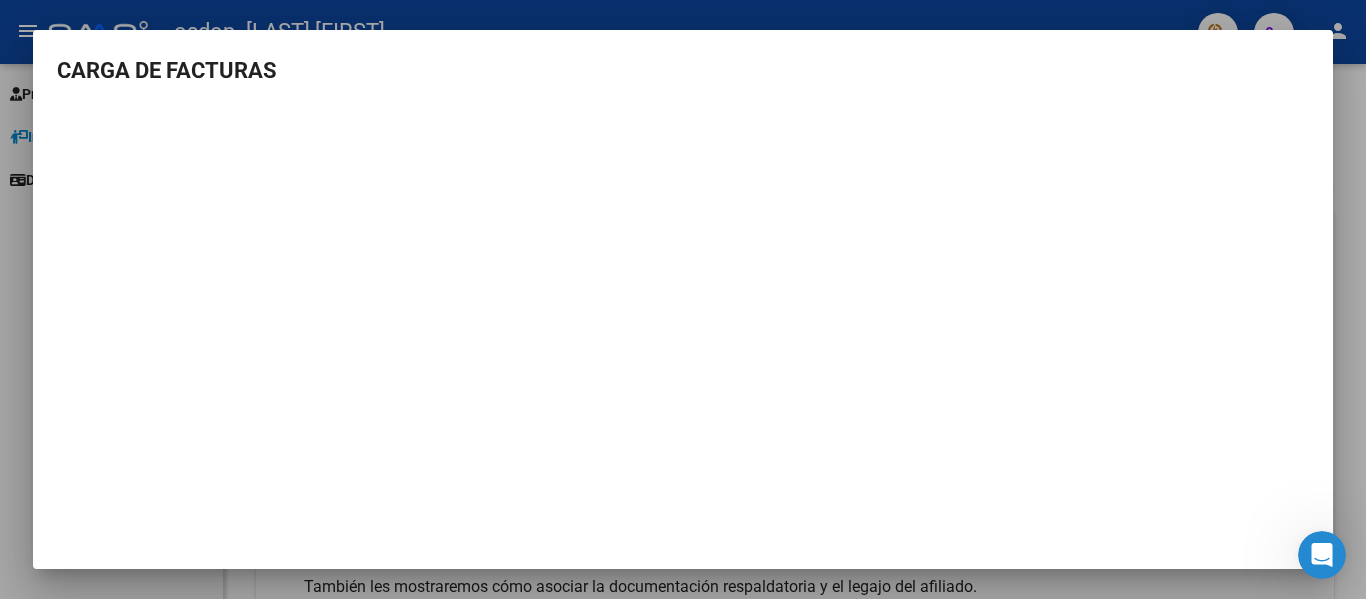 click on "CARGA DE FACTURAS" at bounding box center (683, 299) 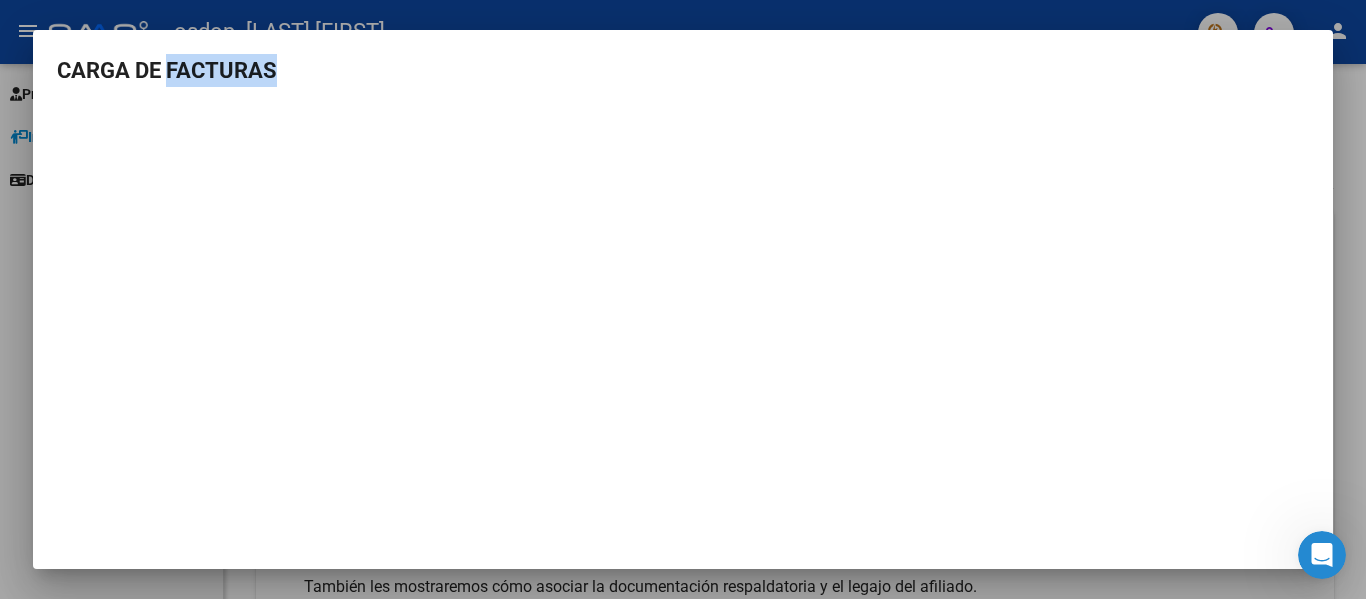 click on "CARGA DE FACTURAS" at bounding box center (683, 299) 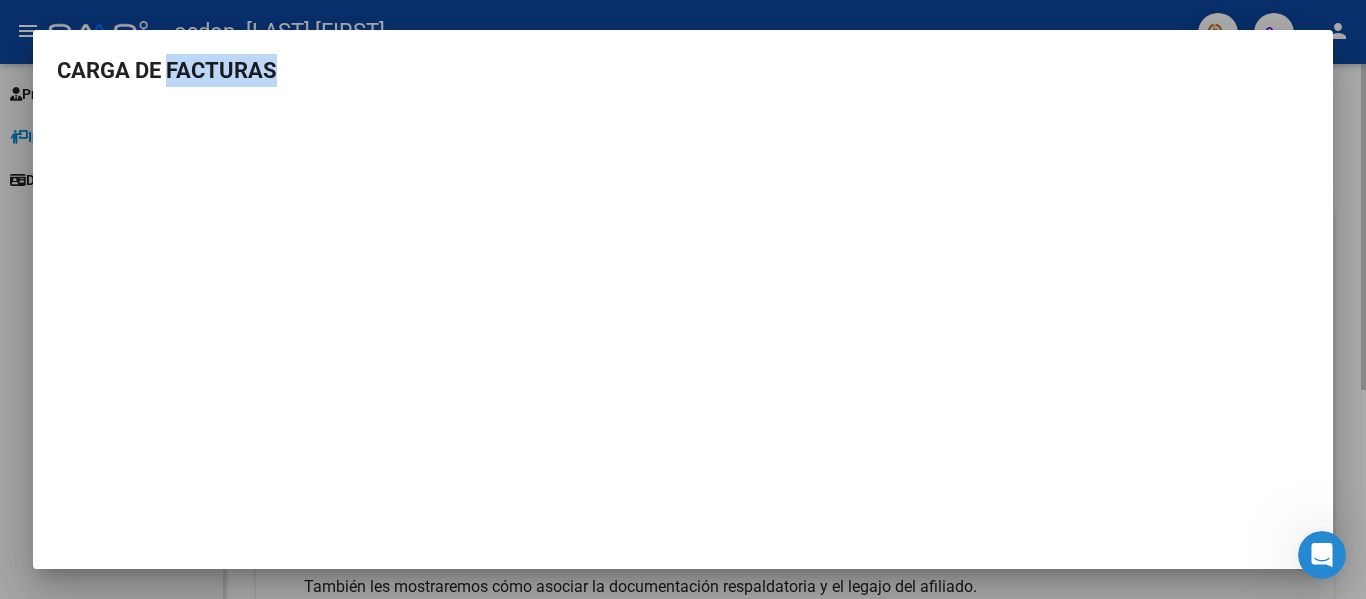 type 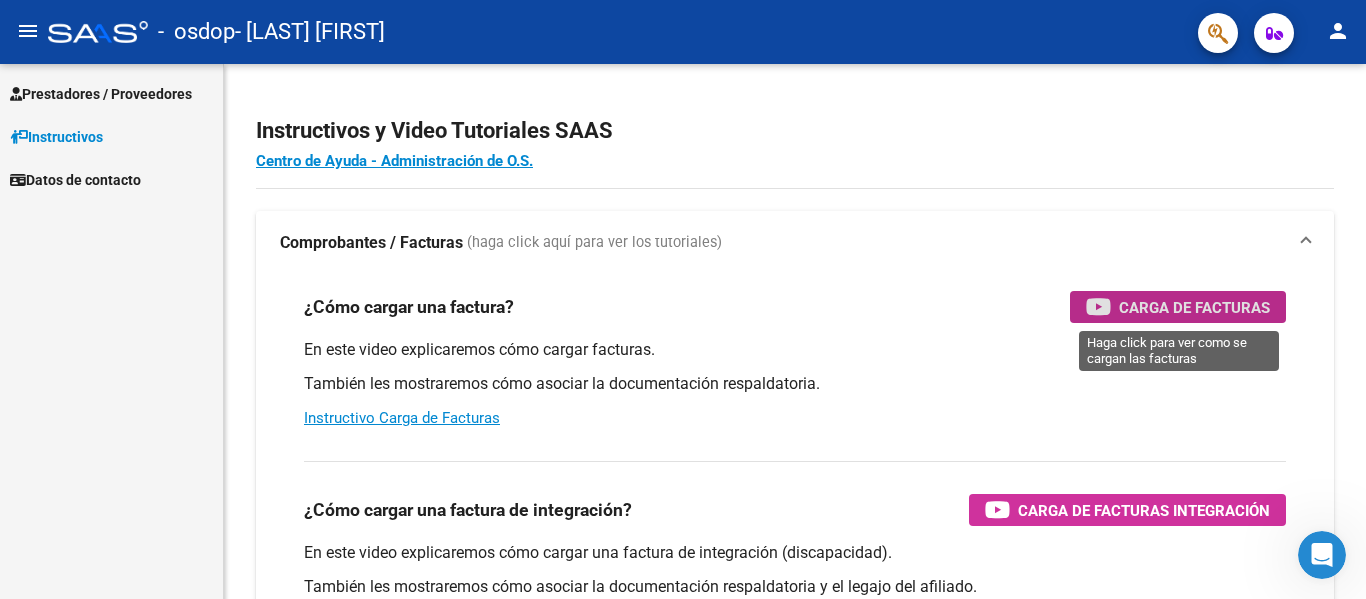 click on "Prestadores / Proveedores" at bounding box center [111, 93] 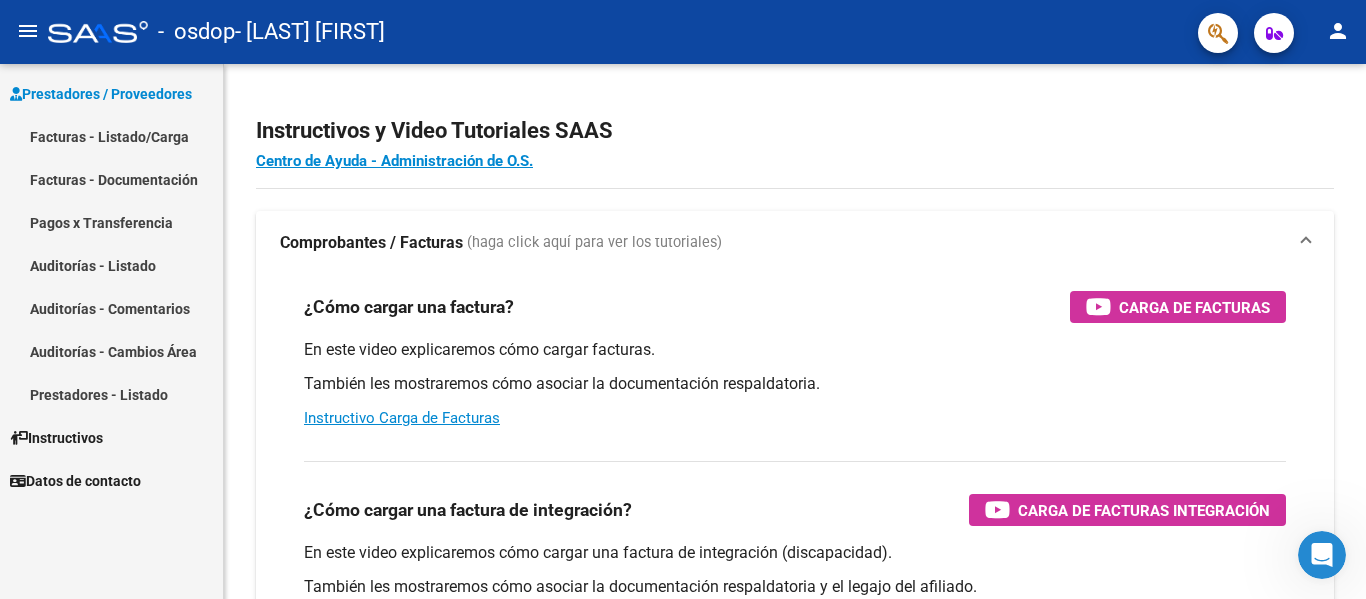 click on "Facturas - Listado/Carga" at bounding box center (111, 136) 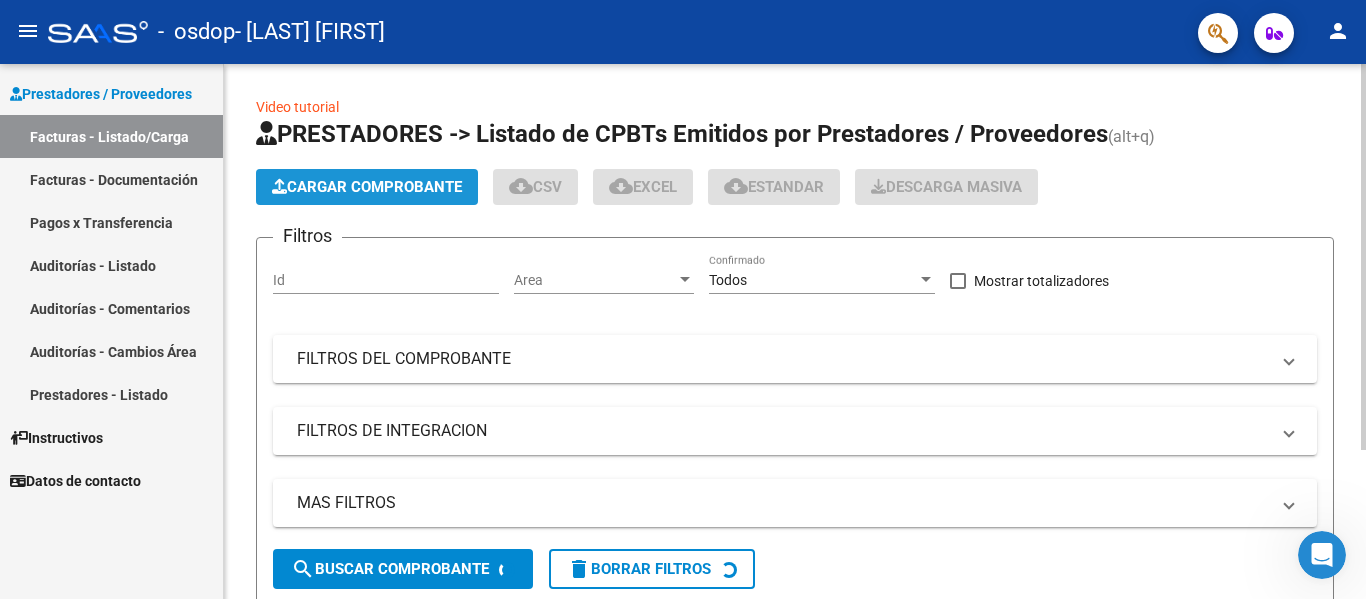 click on "Cargar Comprobante" 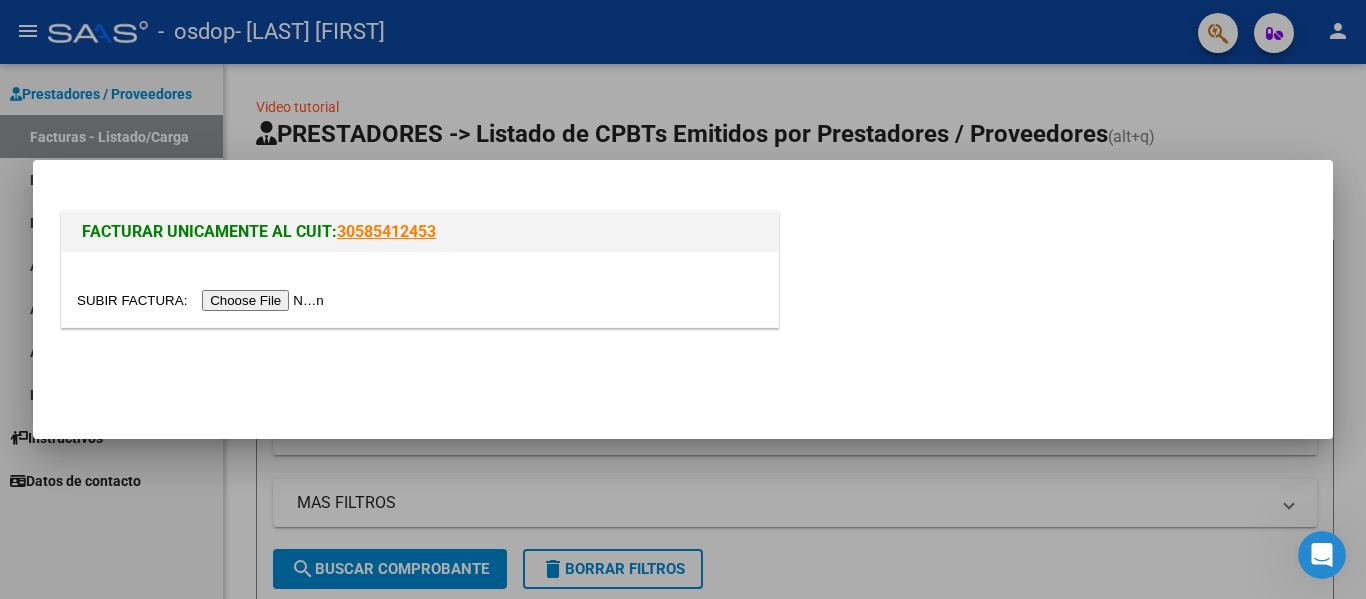 click at bounding box center (203, 300) 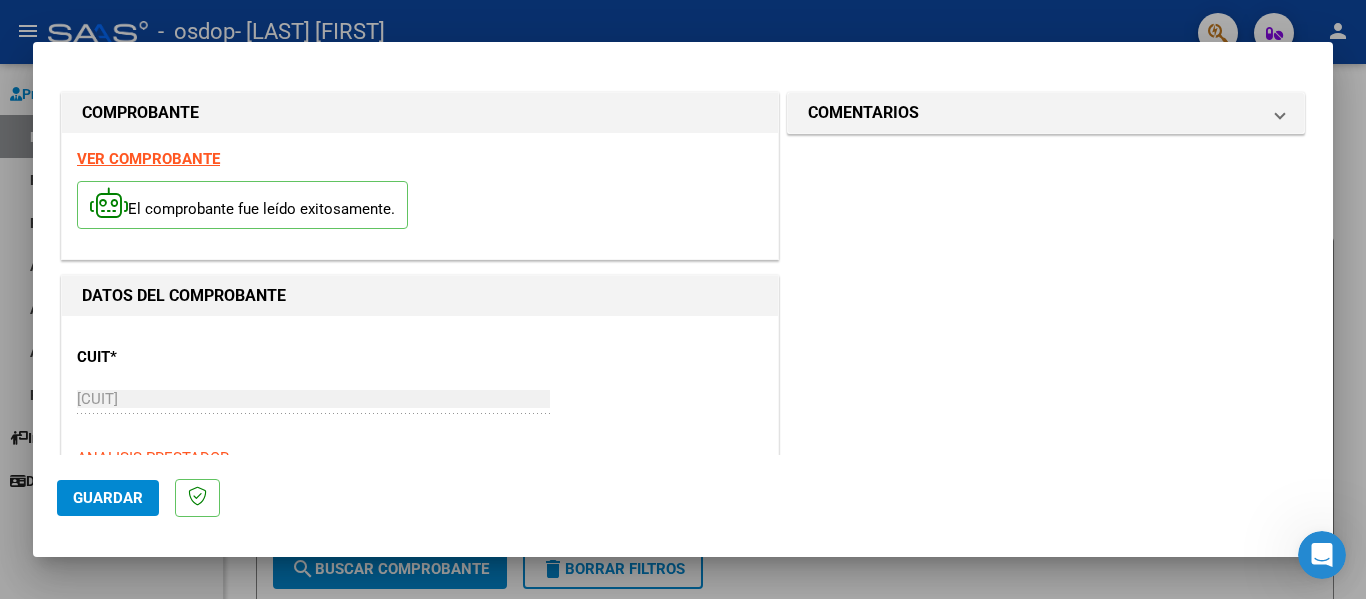 click on "DATOS DEL COMPROBANTE" at bounding box center (420, 296) 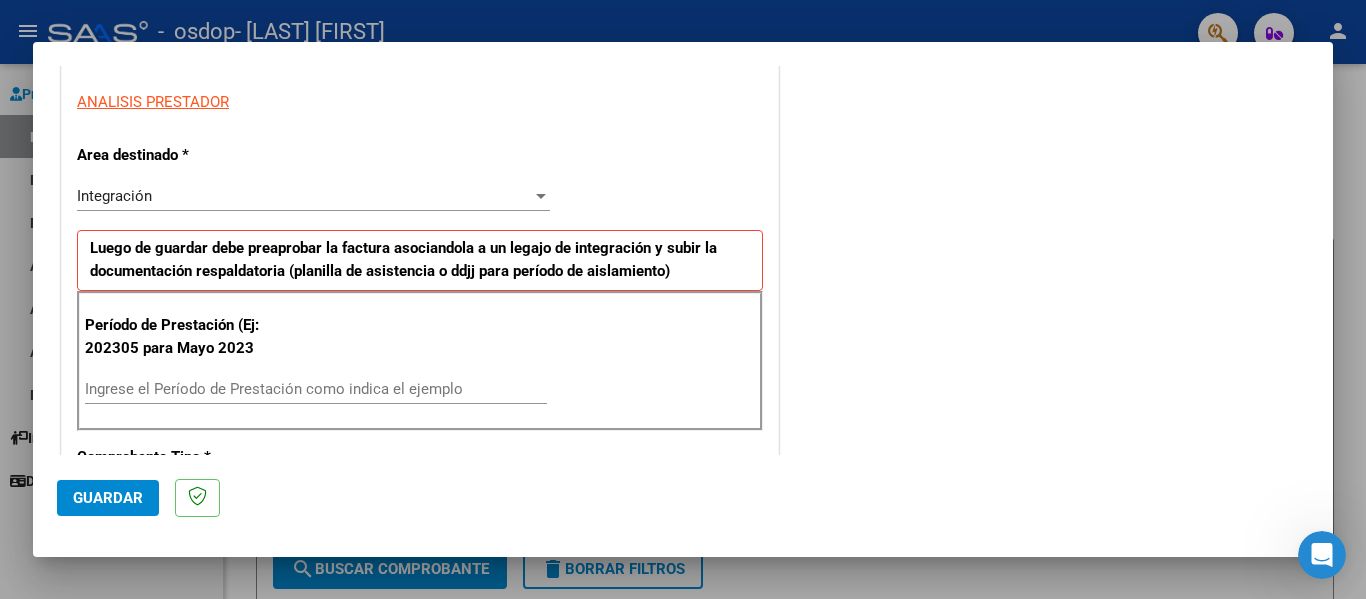 scroll, scrollTop: 366, scrollLeft: 0, axis: vertical 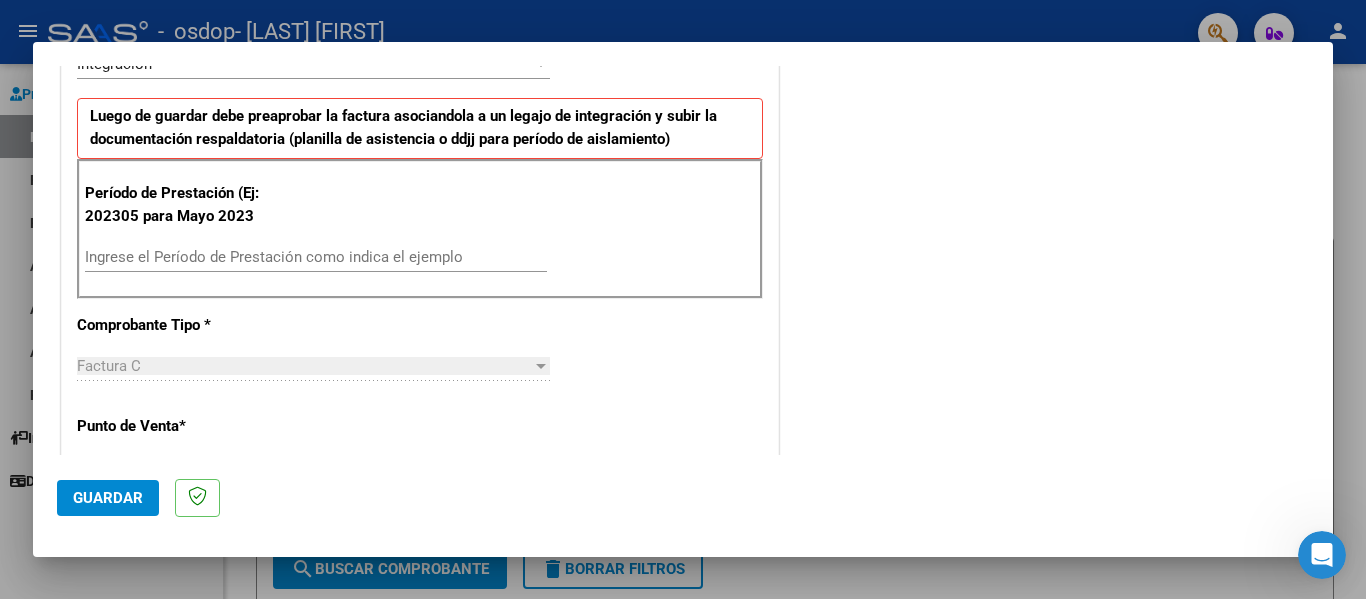click on "Ingrese el Período de Prestación como indica el ejemplo" at bounding box center [316, 257] 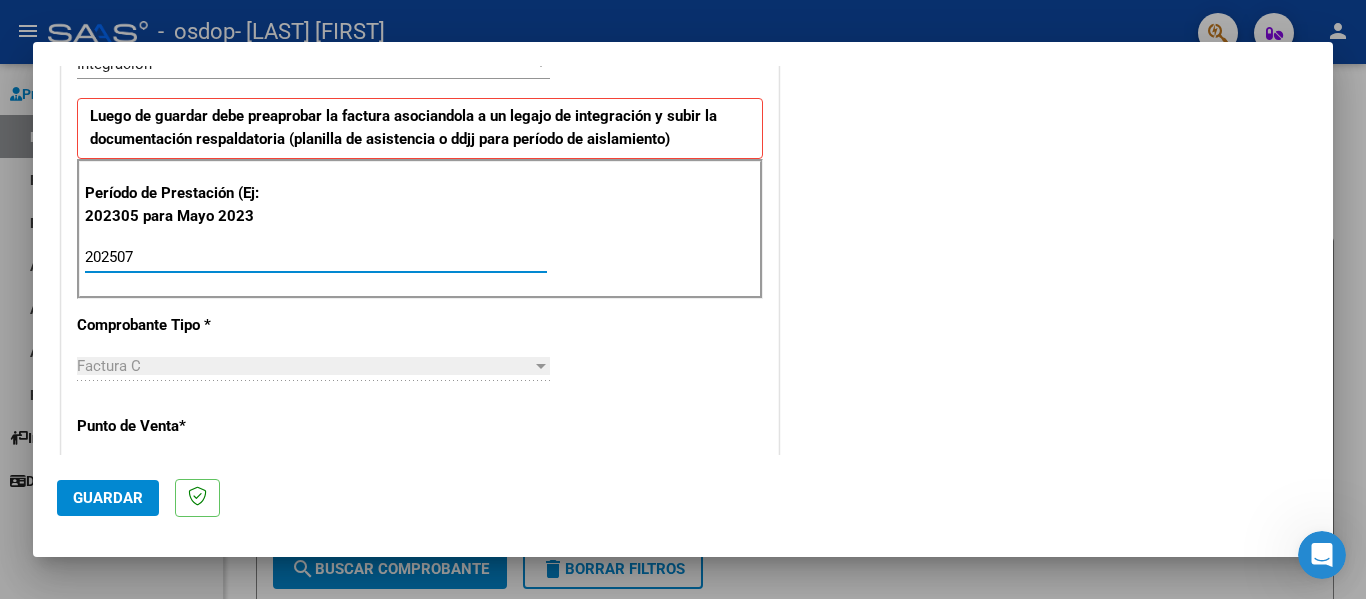 type on "202507" 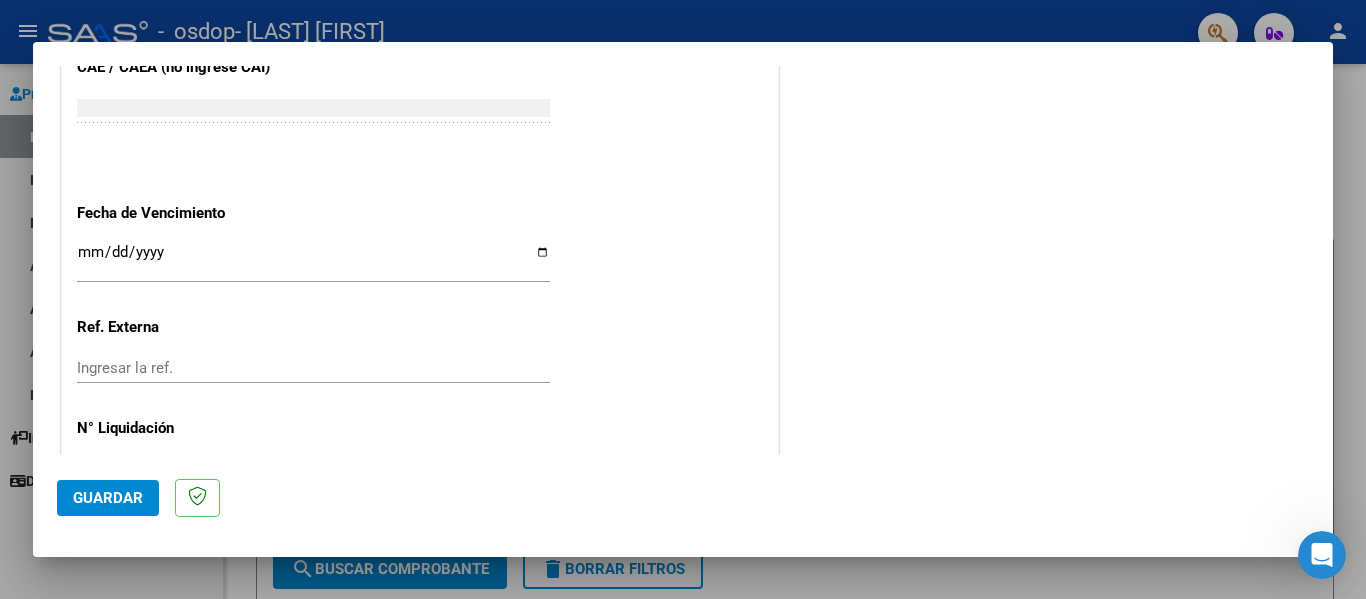 scroll, scrollTop: 1333, scrollLeft: 0, axis: vertical 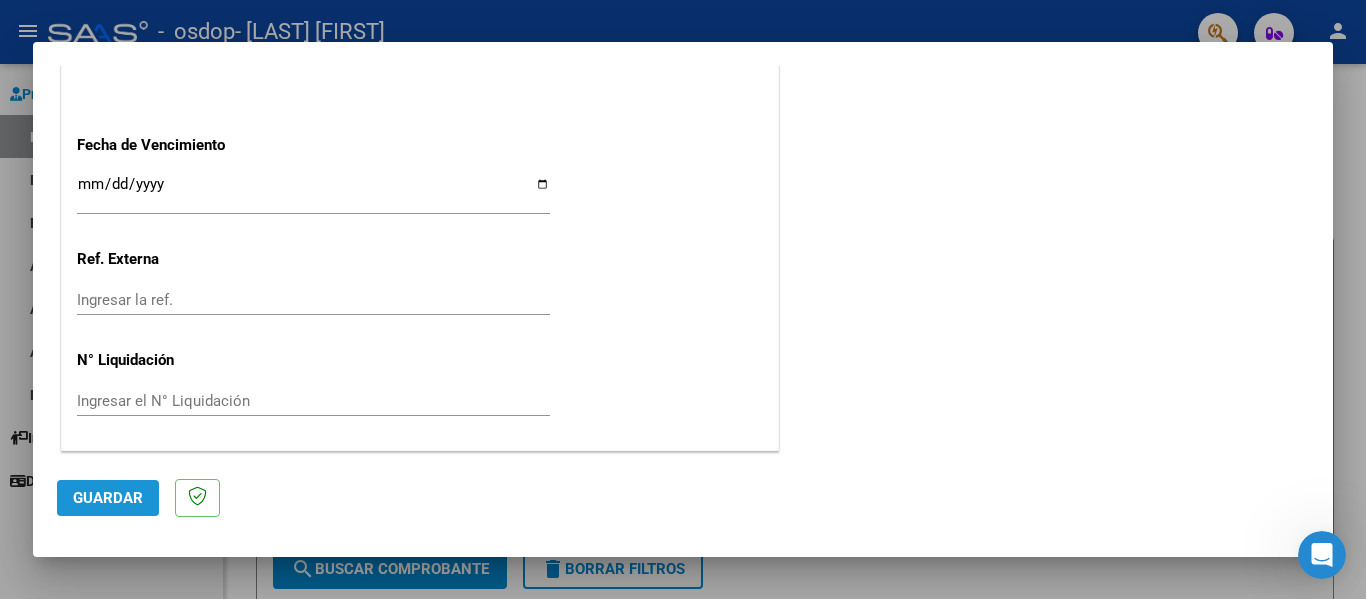 click on "Guardar" 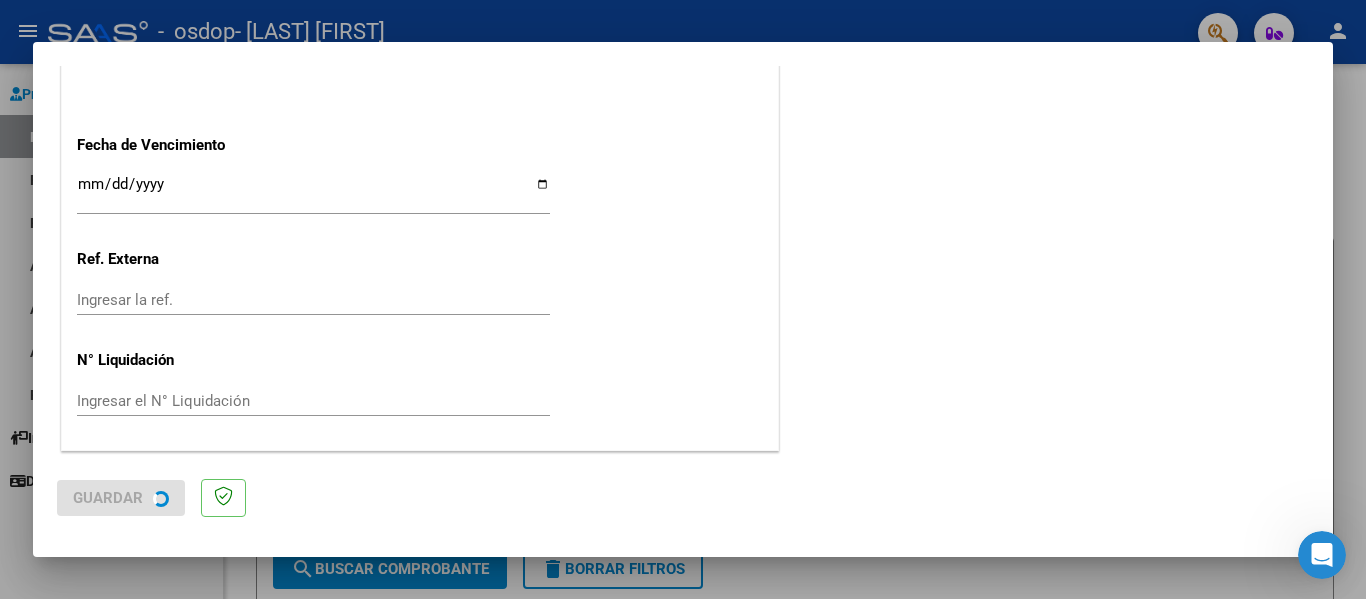 scroll, scrollTop: 0, scrollLeft: 0, axis: both 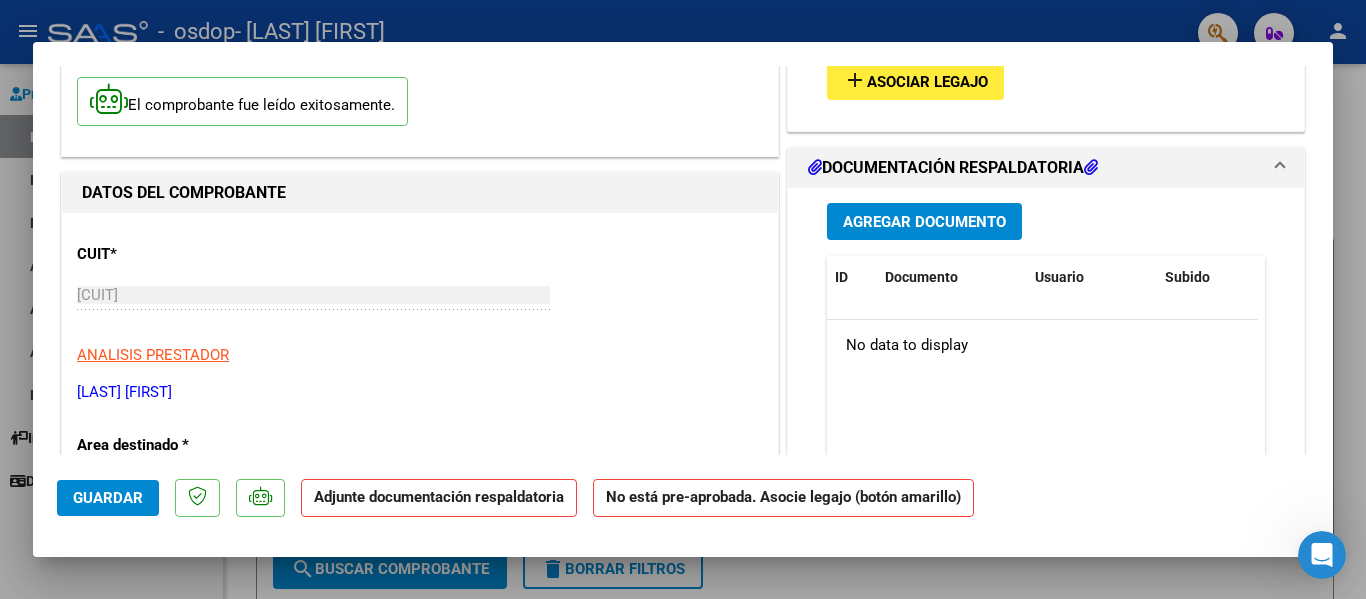 click on "Agregar Documento" at bounding box center (924, 222) 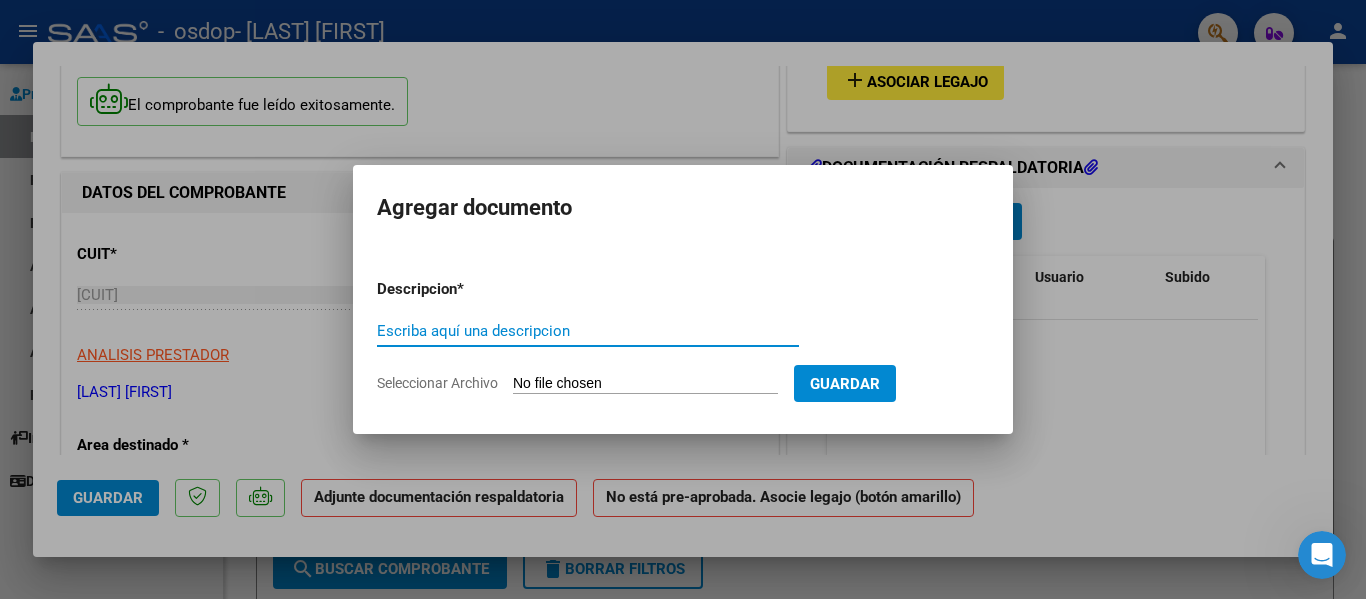 click on "Escriba aquí una descripcion" at bounding box center (588, 331) 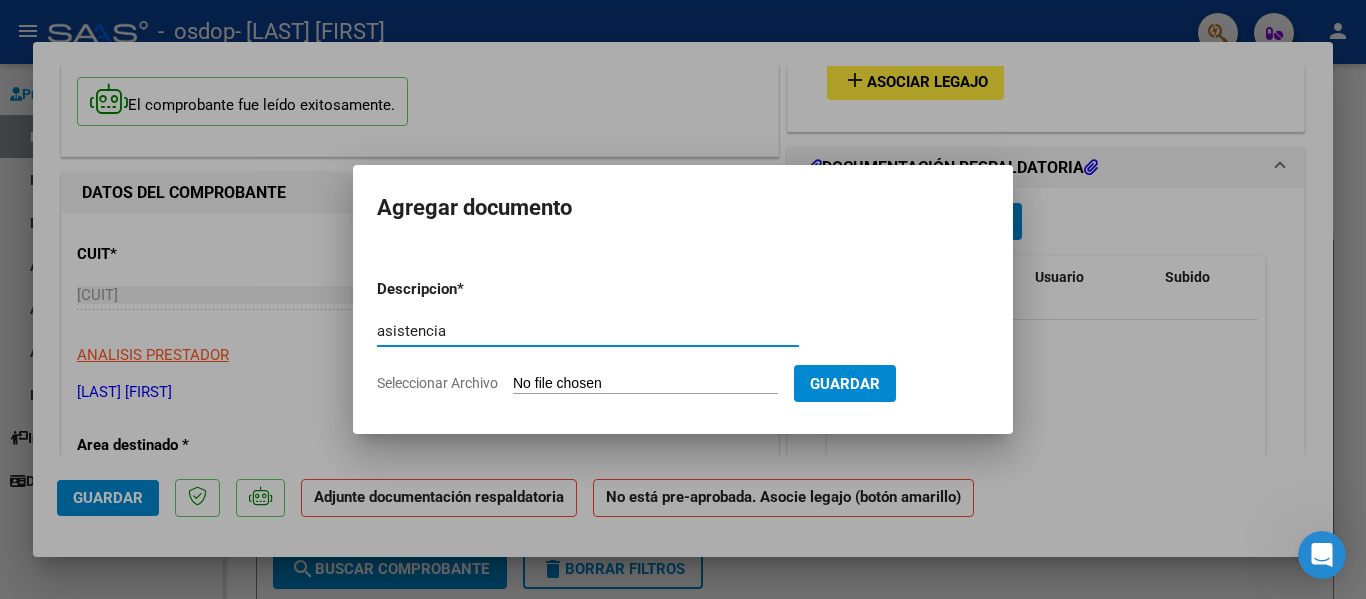 type on "asistencia" 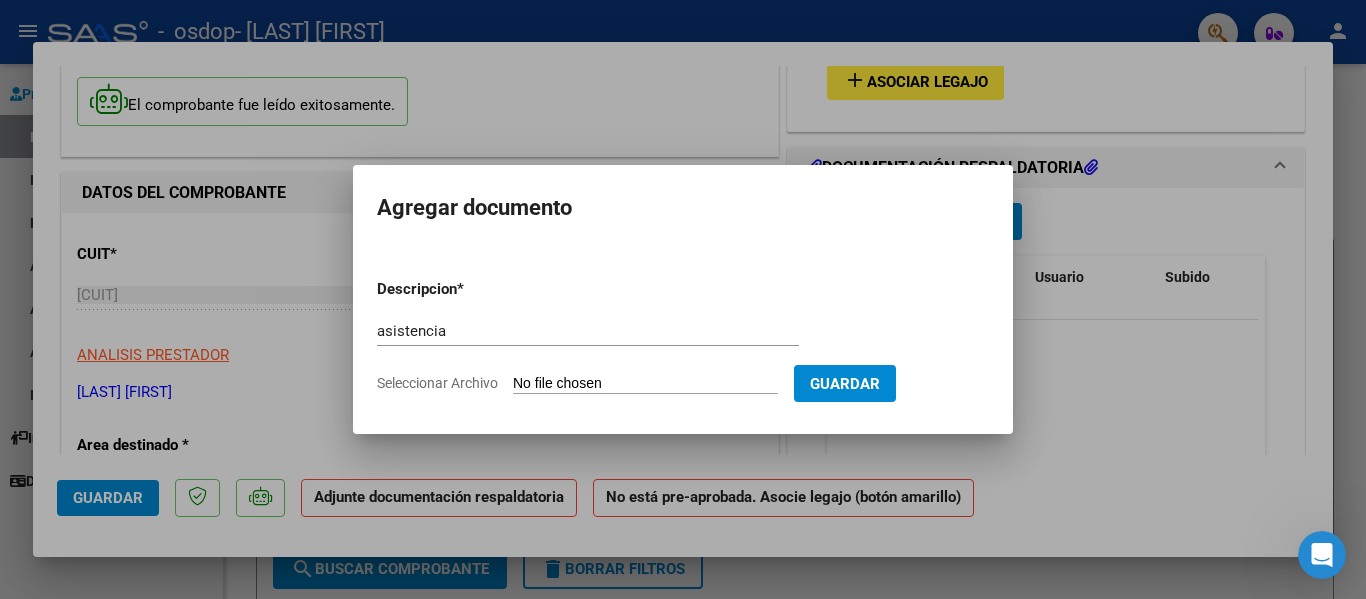 type on "C:\fakepath\asistencio julio [LAST].pdf" 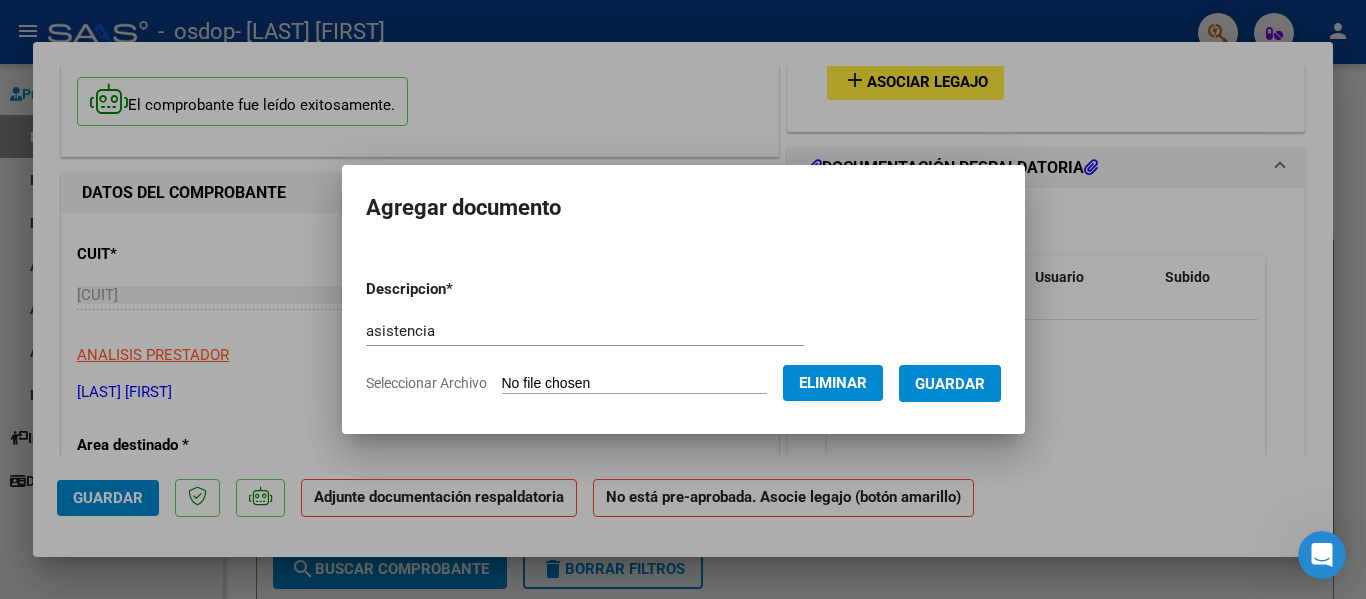 click on "Guardar" at bounding box center [950, 383] 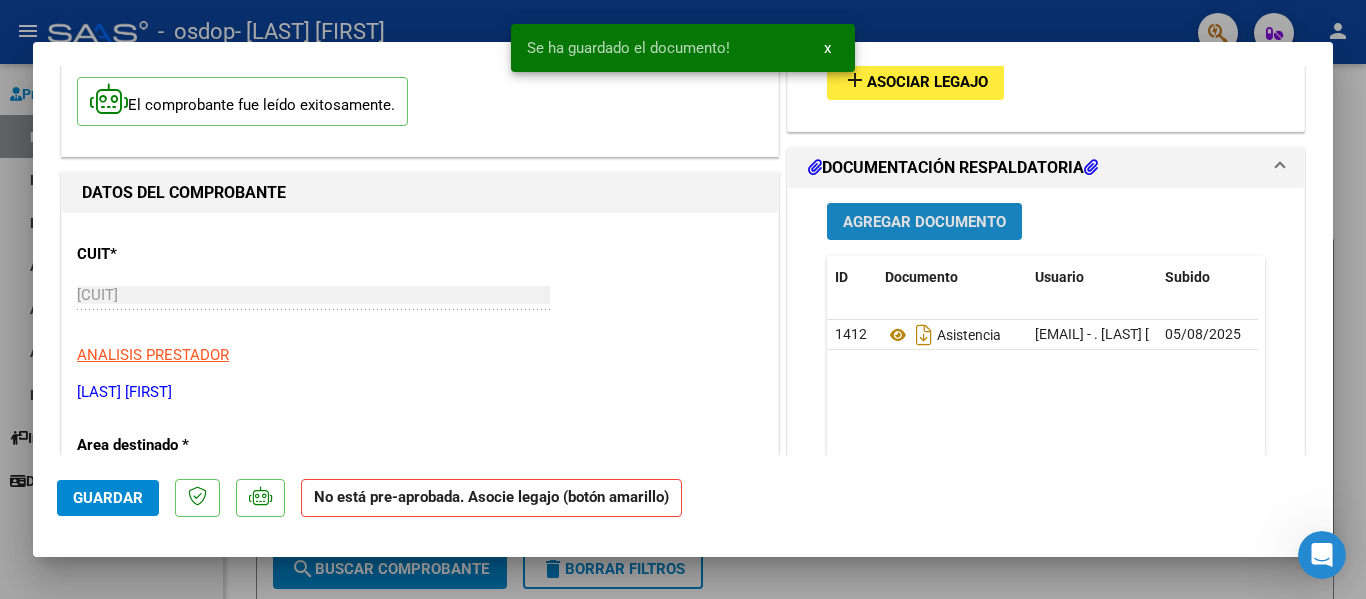 click on "Agregar Documento" at bounding box center (924, 222) 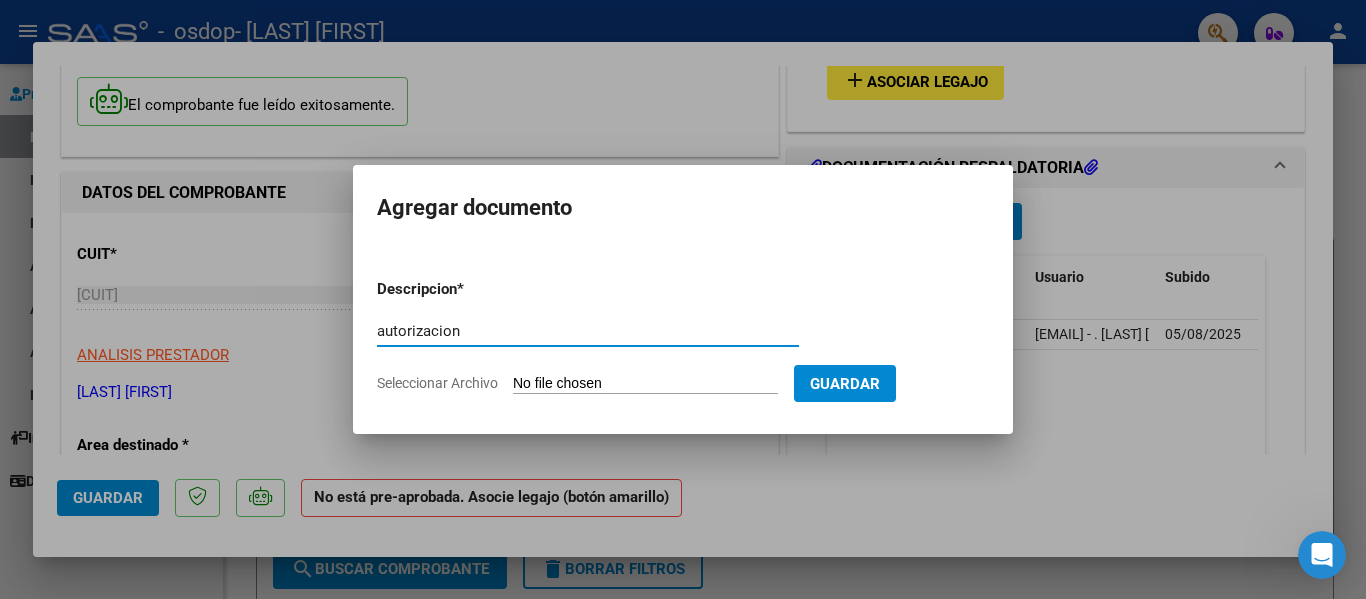 type on "autorizacion" 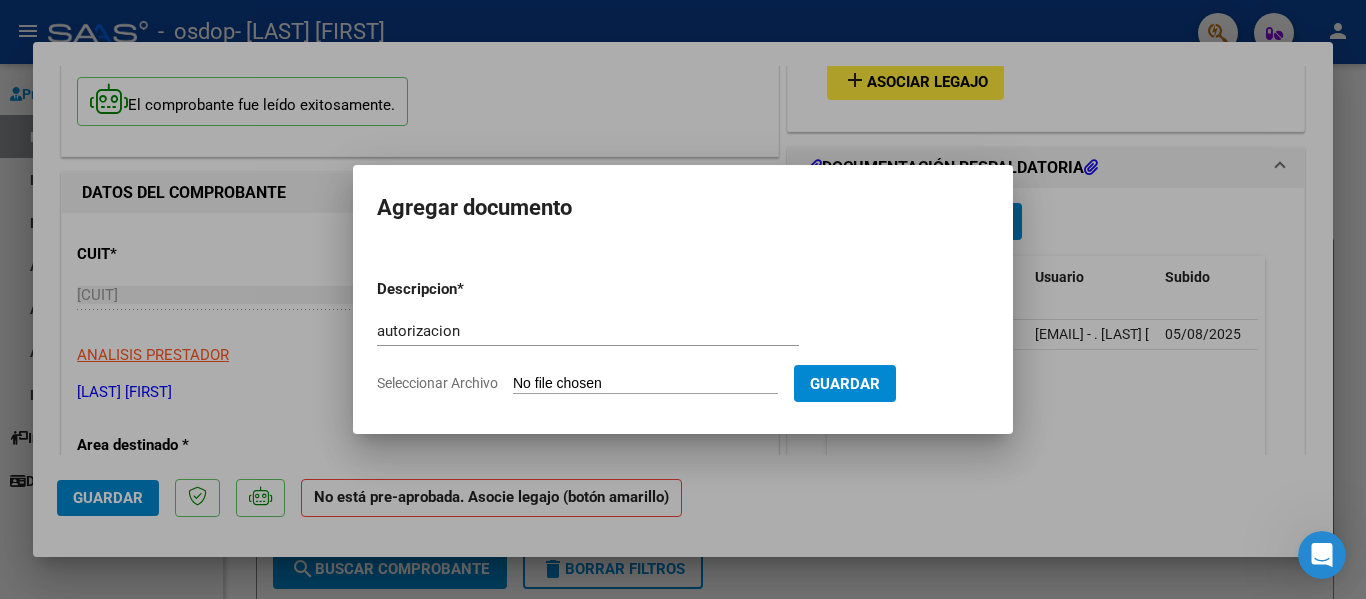 type on "C:\fakepath\AUTORIZACION [LAST] 2025.pdf" 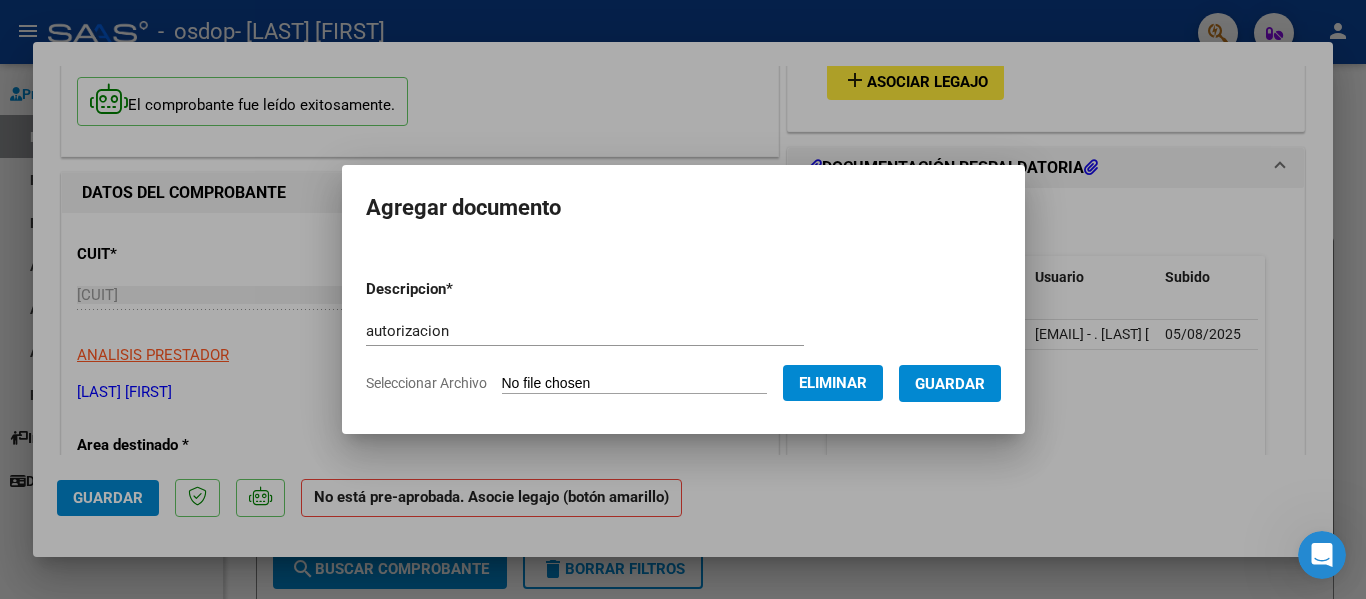 click on "Guardar" at bounding box center [950, 384] 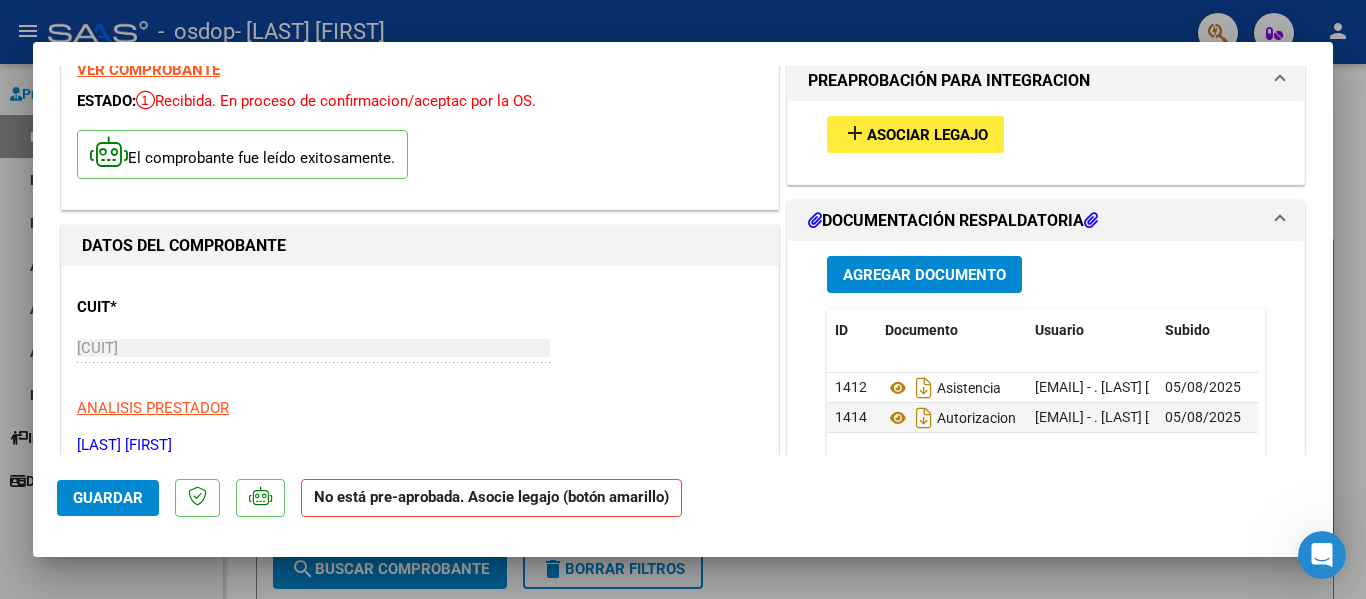scroll, scrollTop: 0, scrollLeft: 0, axis: both 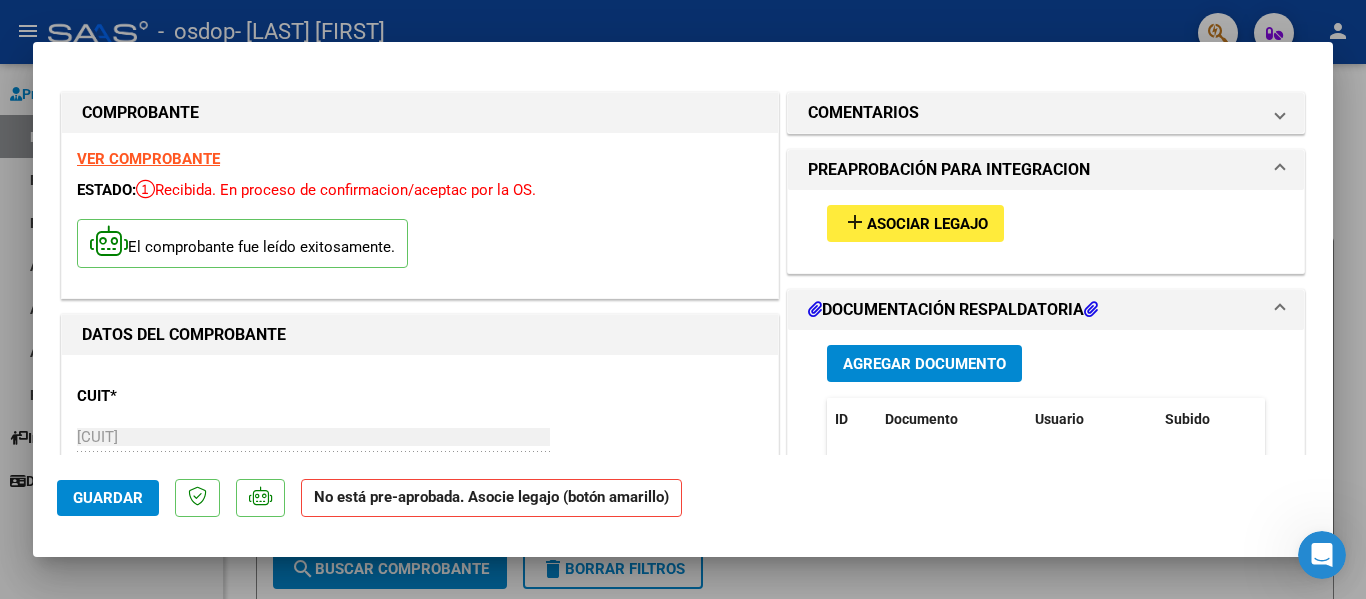 click on "Asociar Legajo" at bounding box center [927, 224] 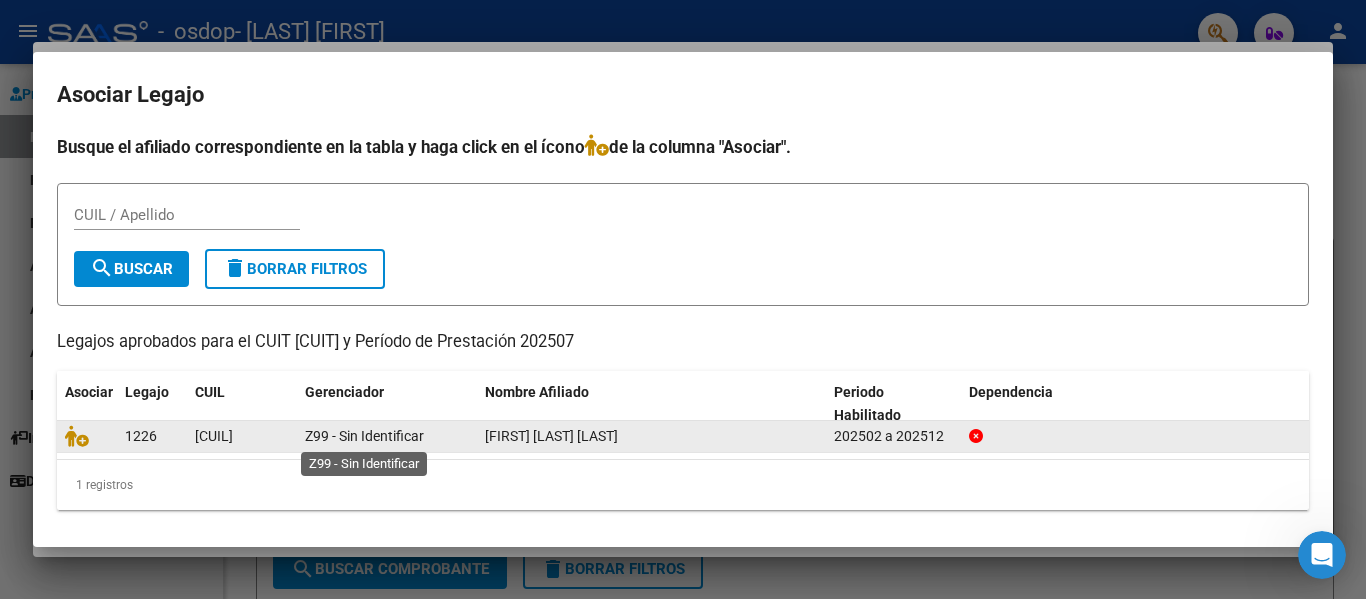 click on "Z99 - Sin Identificar" 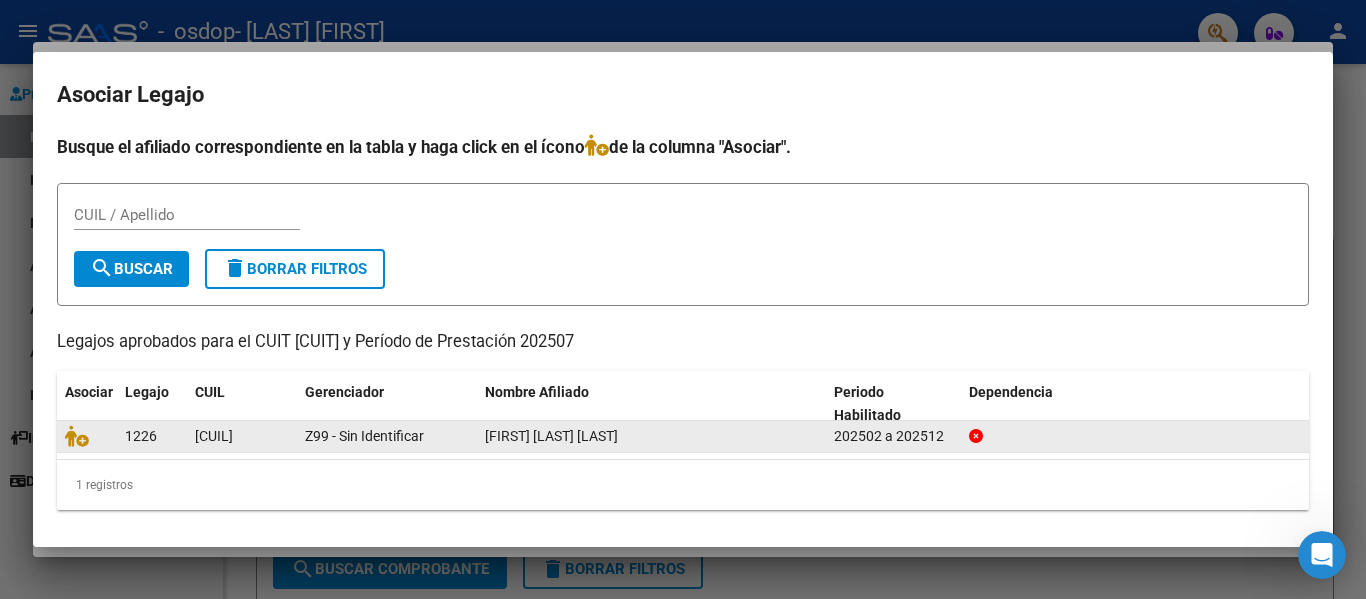 click on "1226" 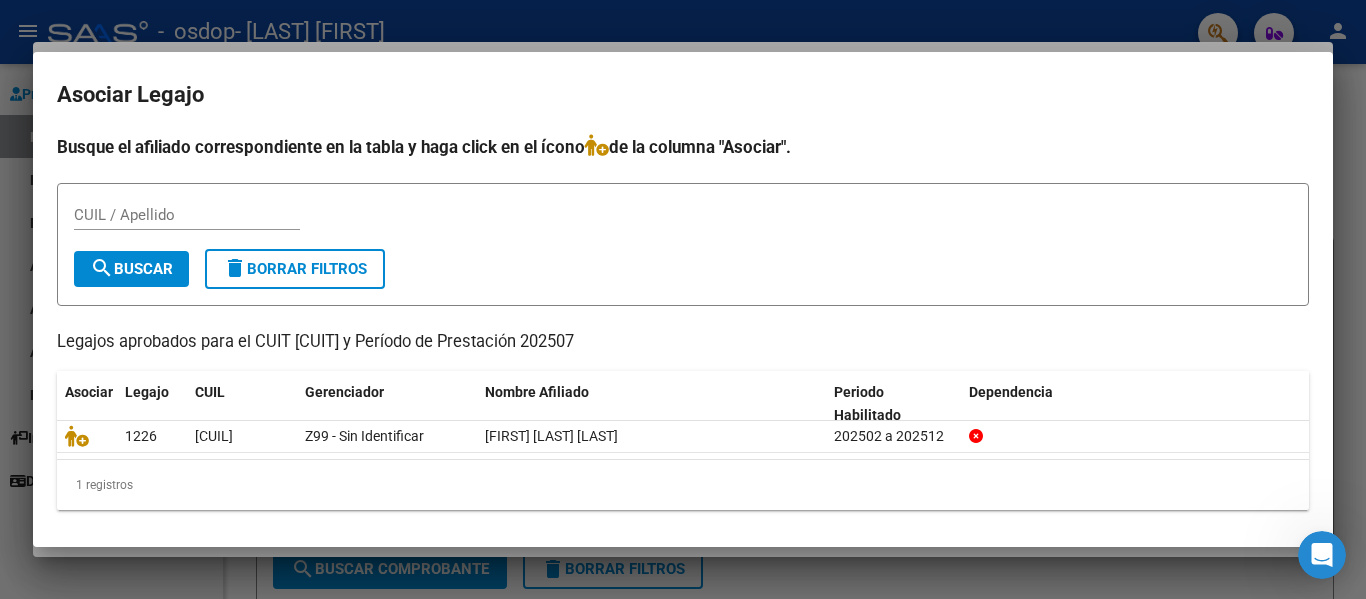 click on "Legajos aprobados para el CUIT [CUIT] y Período de Prestación 202507" at bounding box center [683, 342] 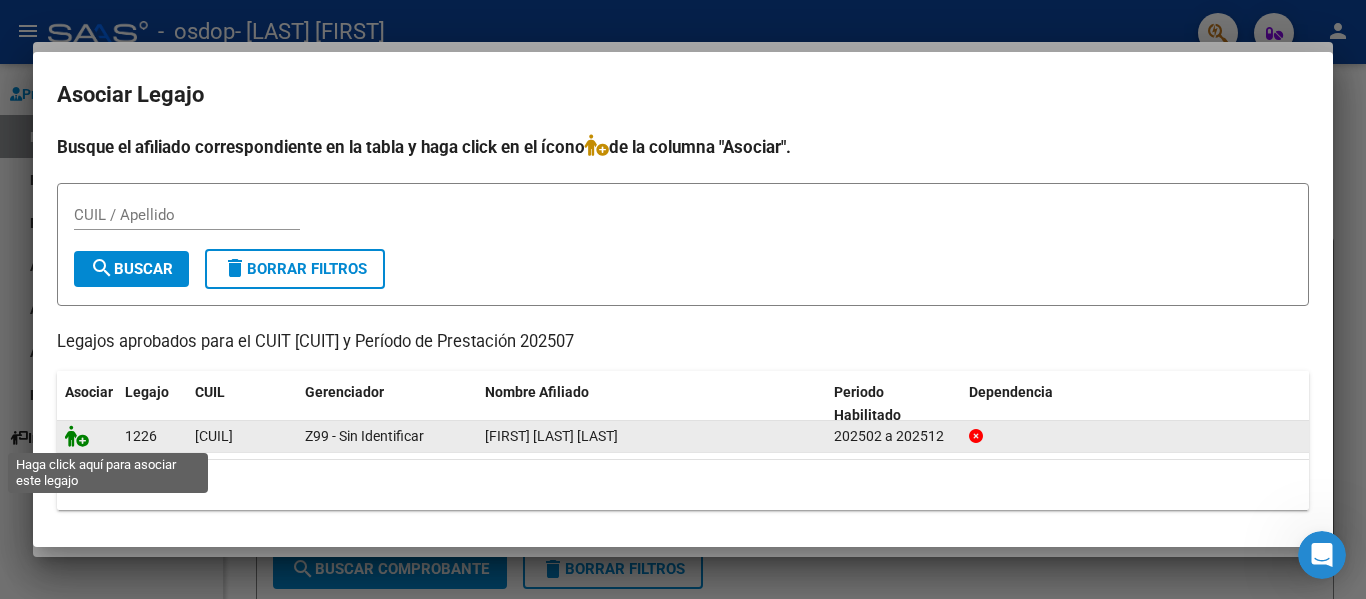 click 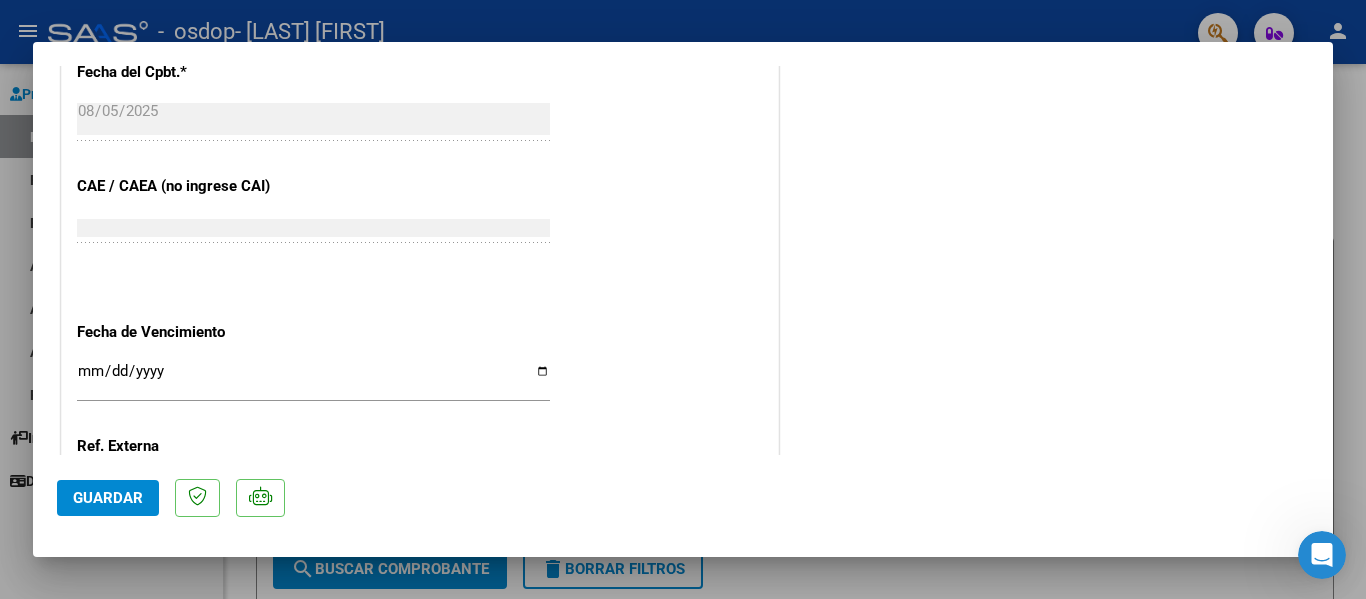 scroll, scrollTop: 1401, scrollLeft: 0, axis: vertical 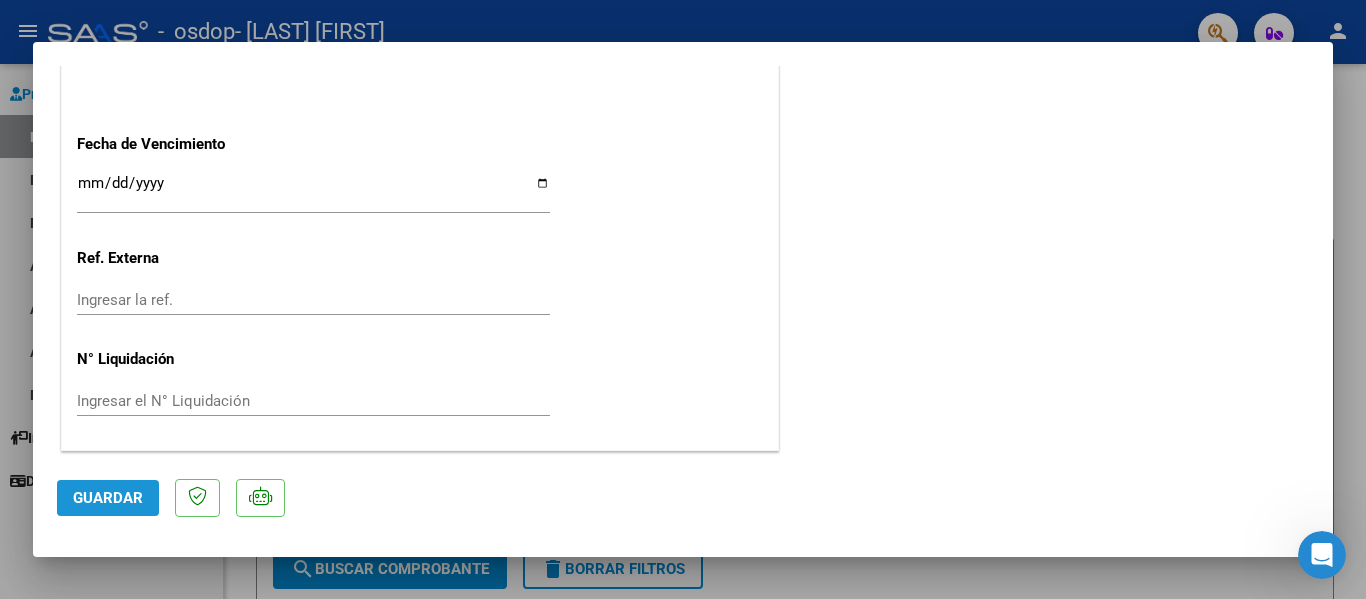 click on "Guardar" 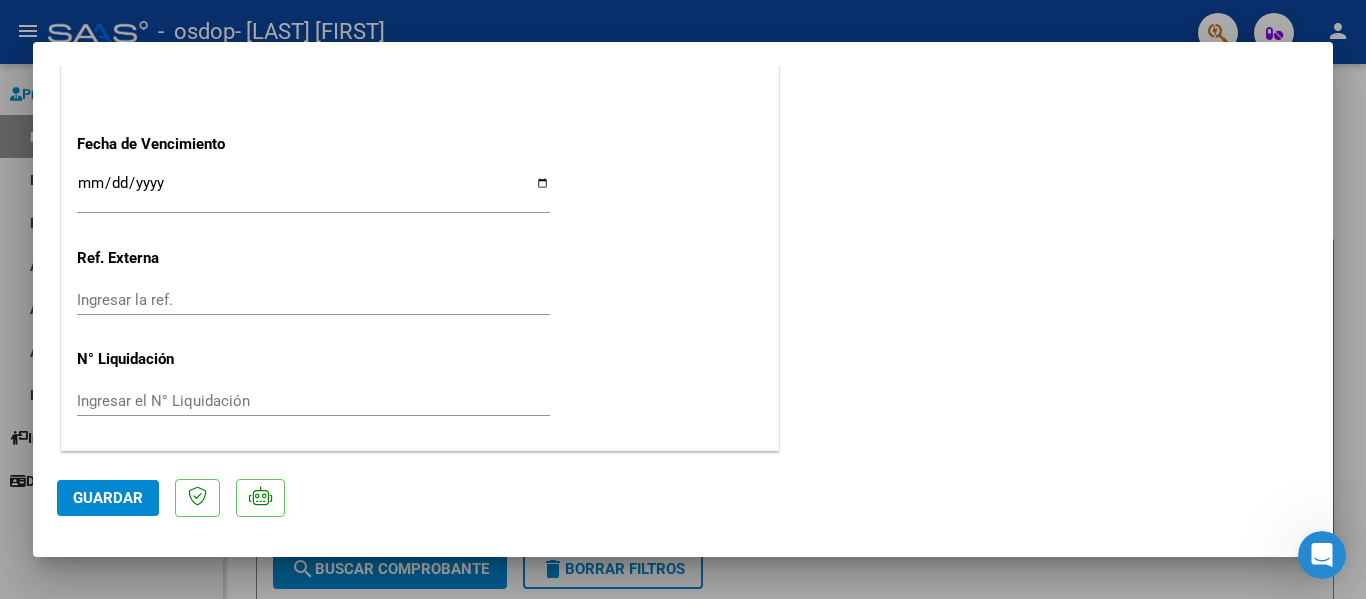 click on "COMPROBANTE VER COMPROBANTE ESTADO: Recibida. En proceso de confirmacion/aceptac por la OS. El comprobante fue leído exitosamente. DATOS DEL COMPROBANTE CUIT * [CUIT] Ingresar CUIT ANALISIS PRESTADOR [LAST] [FIRST] ARCA Padrón Area destinado * Integración Seleccionar Area Período de Prestación (Ej: 202305 para Mayo 2023 202507 Ingrese el Período de Prestación como indica el ejemplo Una vez que se asoció a un legajo aprobado no se puede cambiar el período de prestación. Comprobante Tipo * Factura C Seleccionar Tipo Punto de Venta * 2 Ingresar el Nro. Número * 461 Ingresar el Nro. Monto * $ 123.706,10 Ingresar el monto Fecha del Cpbt. * 2025-08-05 Ingresar la fecha CAE / CAEA (no ingrese CAI) [CAE] Ingresar el CAE o CAEA (no ingrese CAI) Fecha de Vencimiento Ingresar la fecha Ref. Externa Ingresar la ref. N° Liquidación Ingresar el N° Liquidación COMENTARIOS Comentarios del Prestador / Gerenciador: 202507 CUIL:" at bounding box center [683, 300] 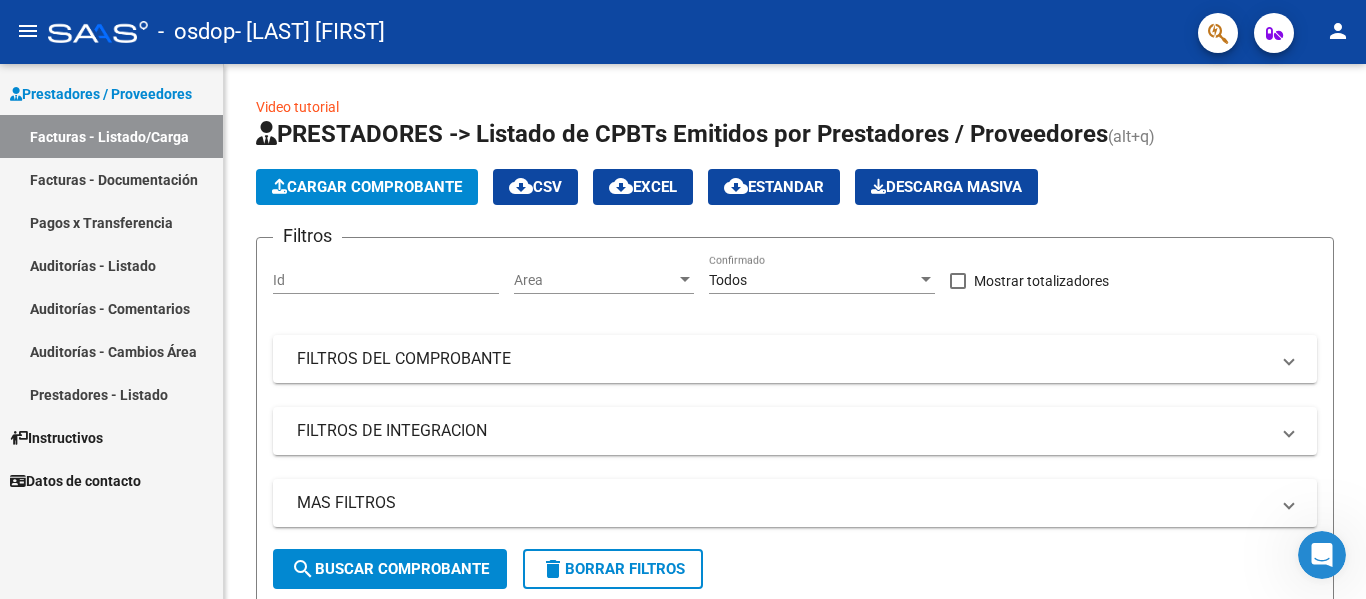 click on "Auditorías - Listado" at bounding box center [111, 265] 